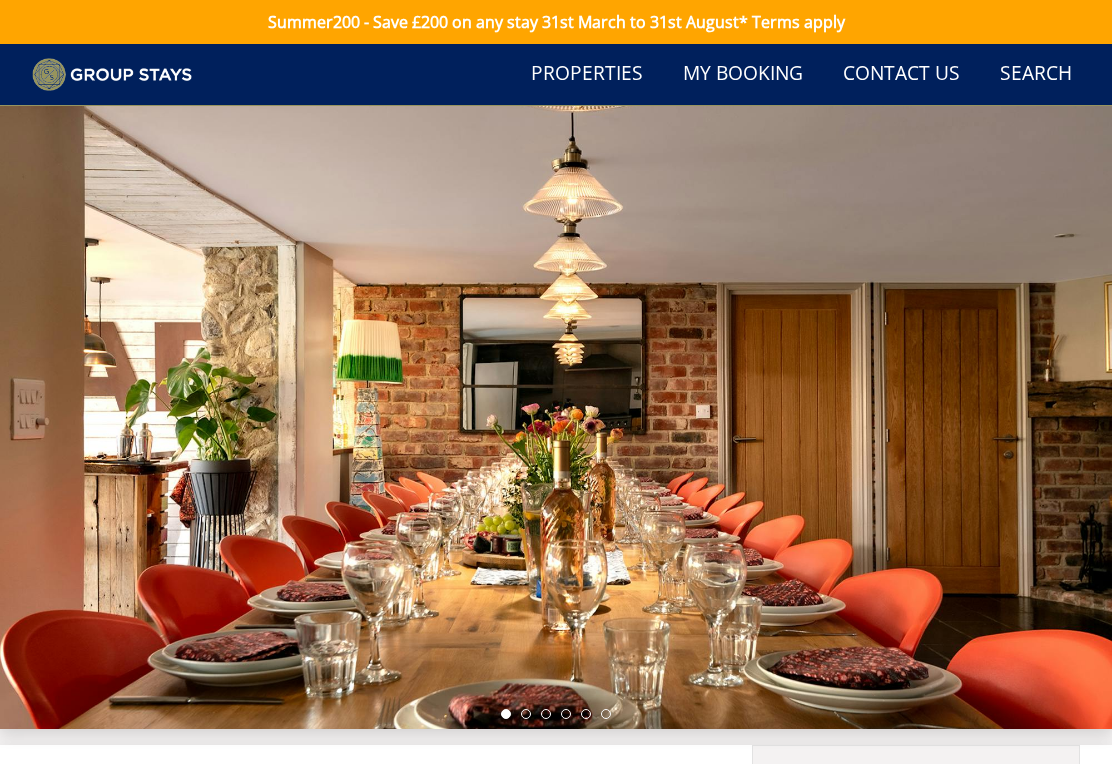 scroll, scrollTop: 744, scrollLeft: 0, axis: vertical 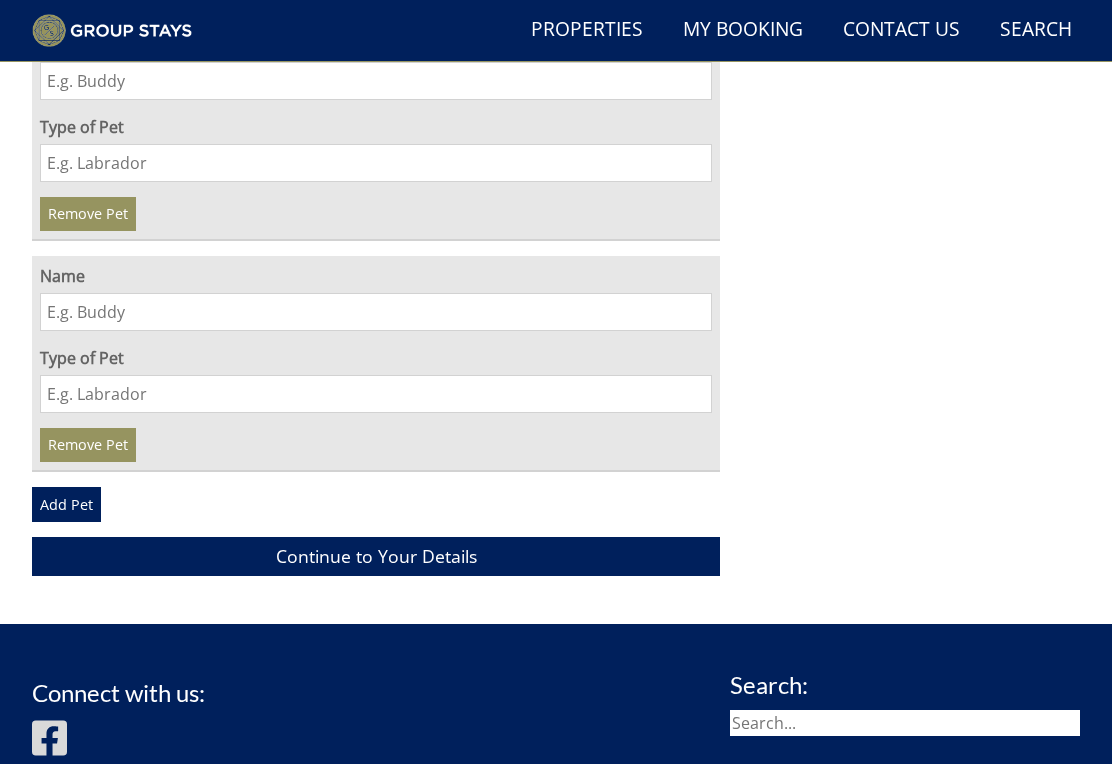 click on "Continue to Your Details" at bounding box center [376, 556] 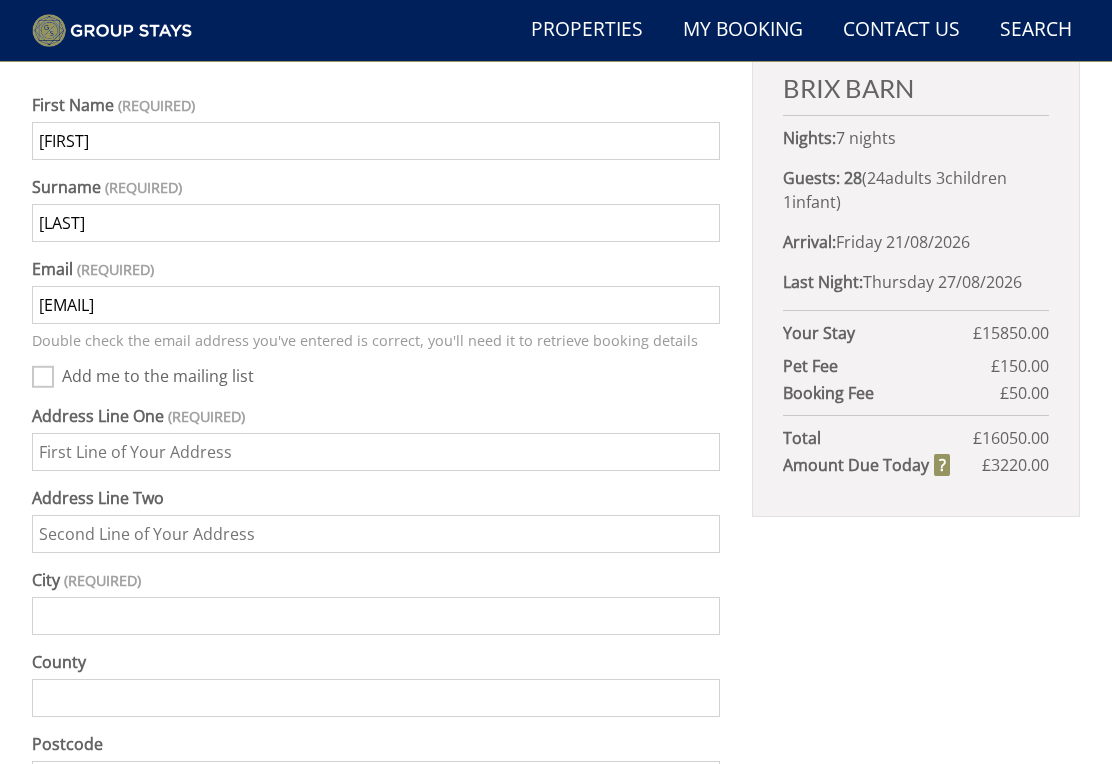 scroll, scrollTop: 901, scrollLeft: 0, axis: vertical 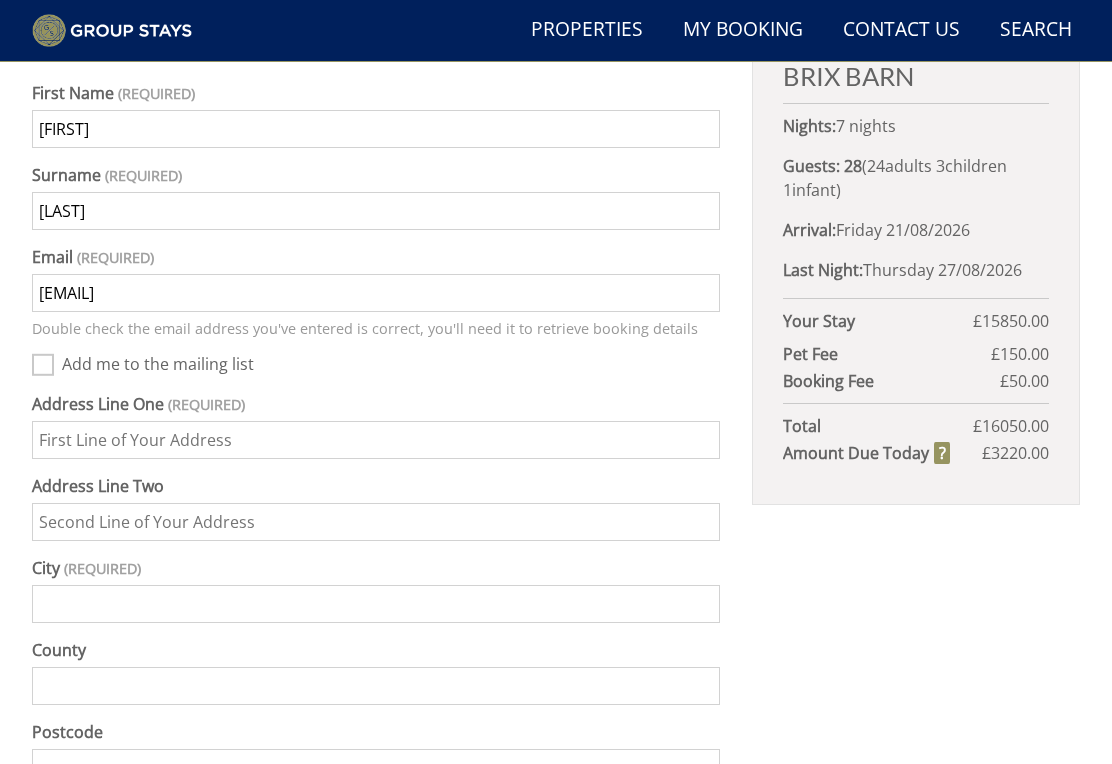 click on "Add me to the mailing list" at bounding box center (43, 365) 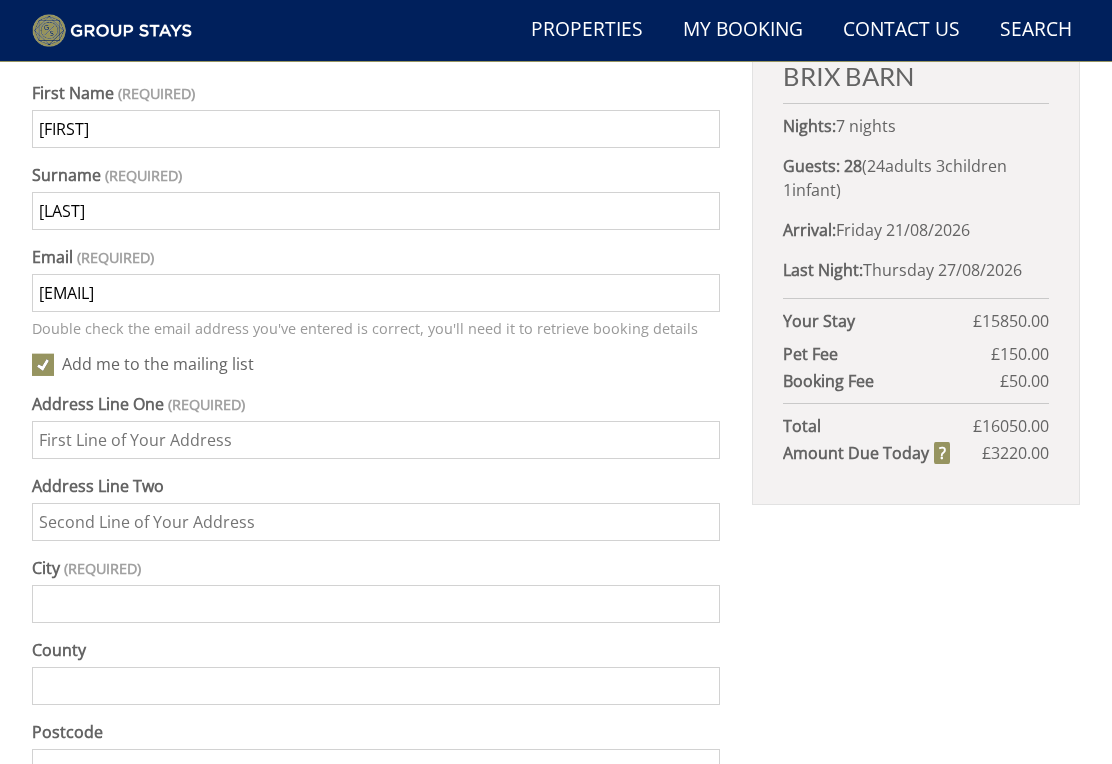 click on "Address Line One" at bounding box center (376, 440) 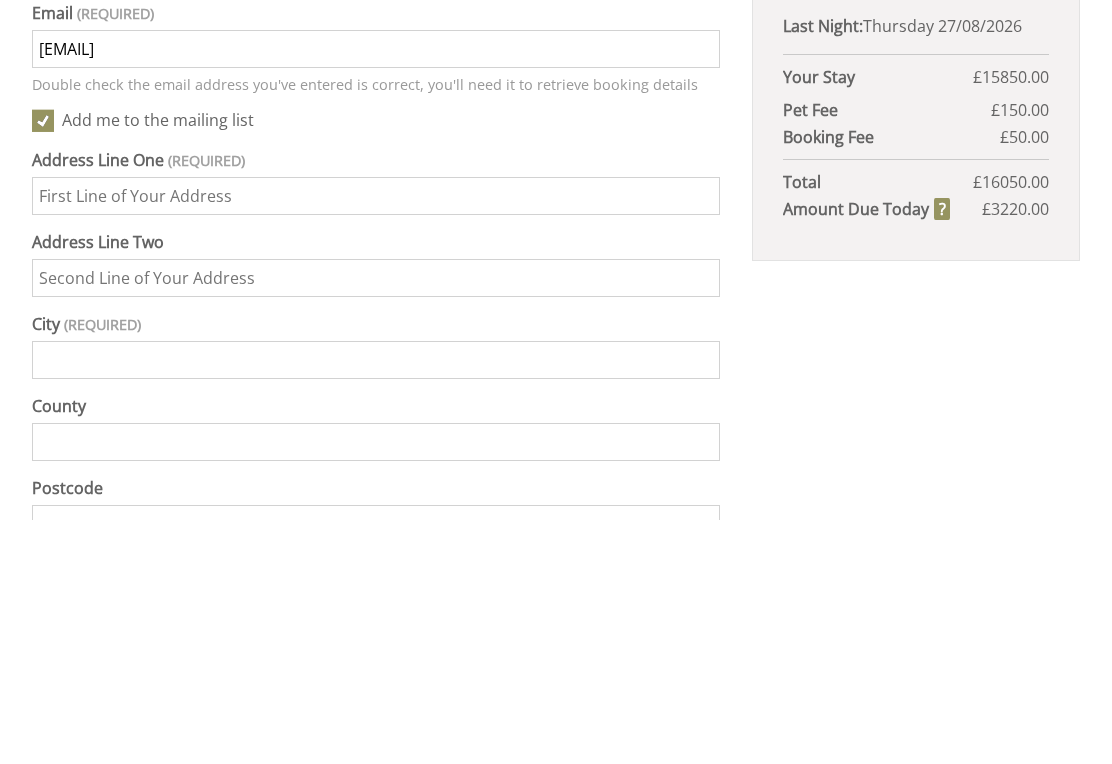 type on "[NUMBER] [STREET]" 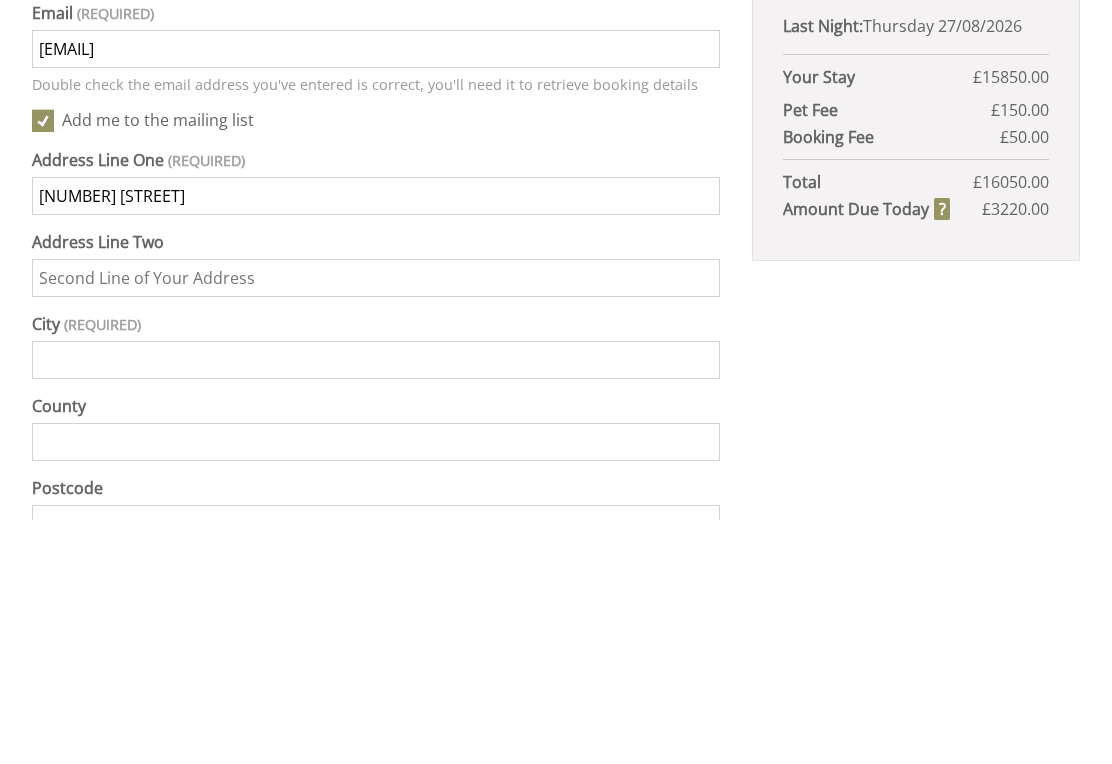 type on "Reading" 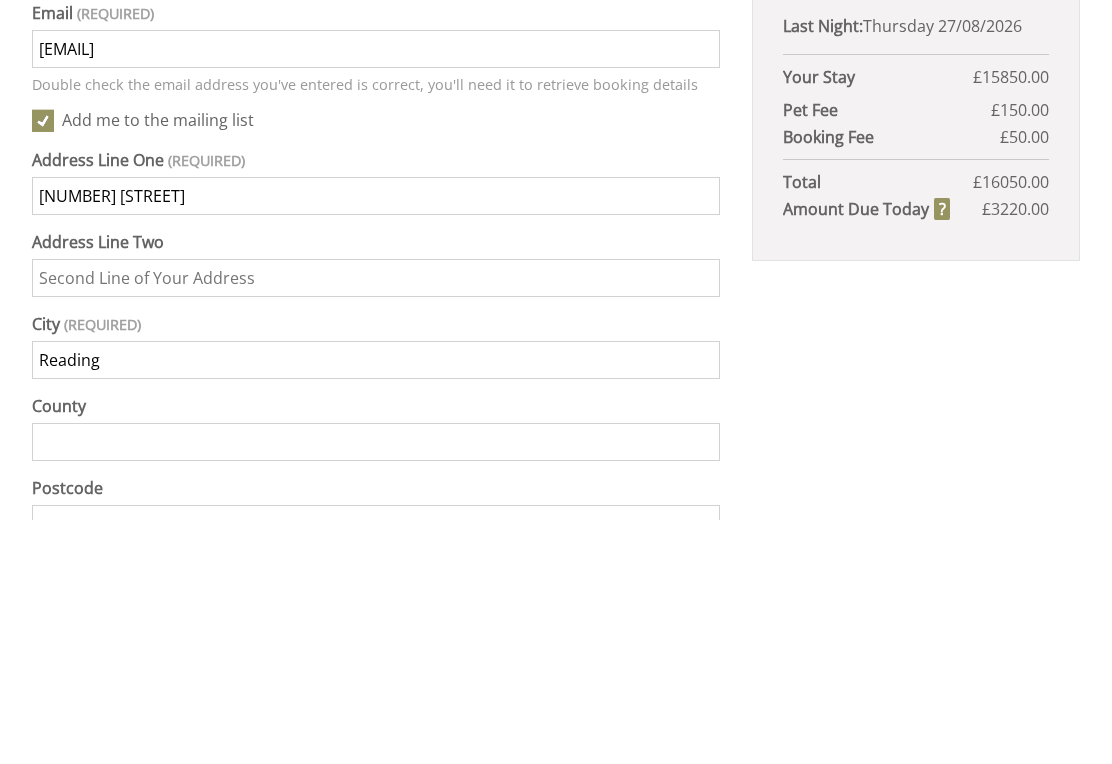 type on "[POSTAL_CODE]" 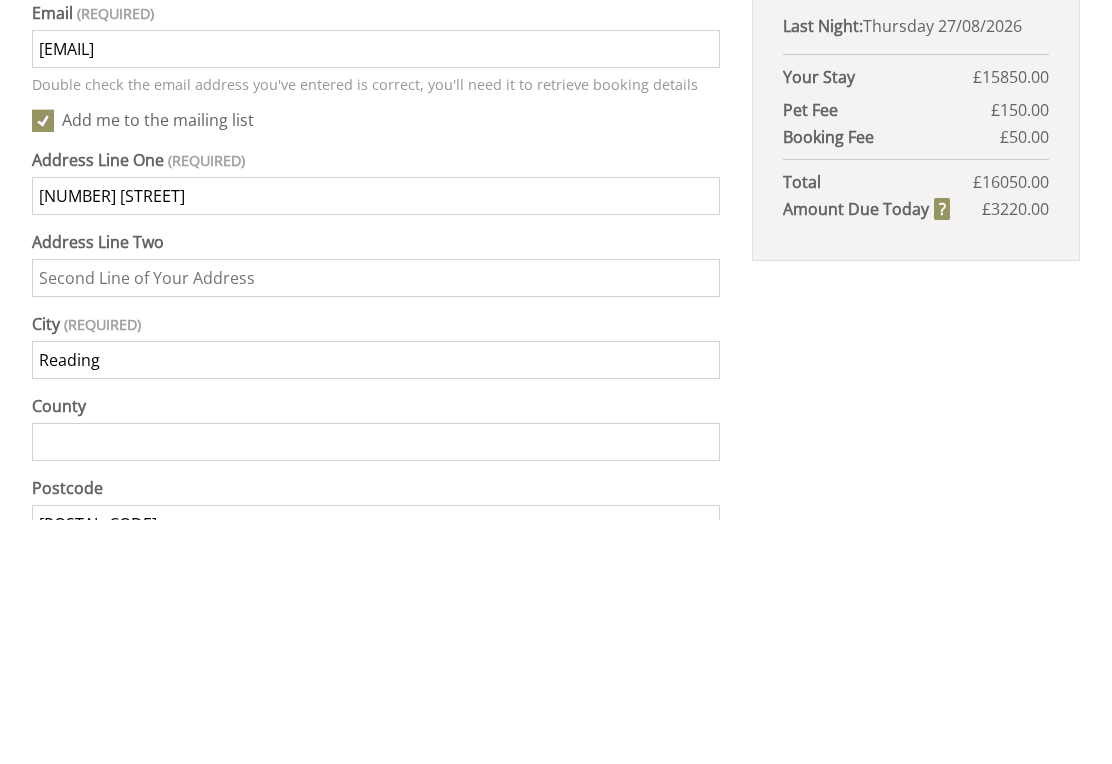 scroll, scrollTop: 1229, scrollLeft: 0, axis: vertical 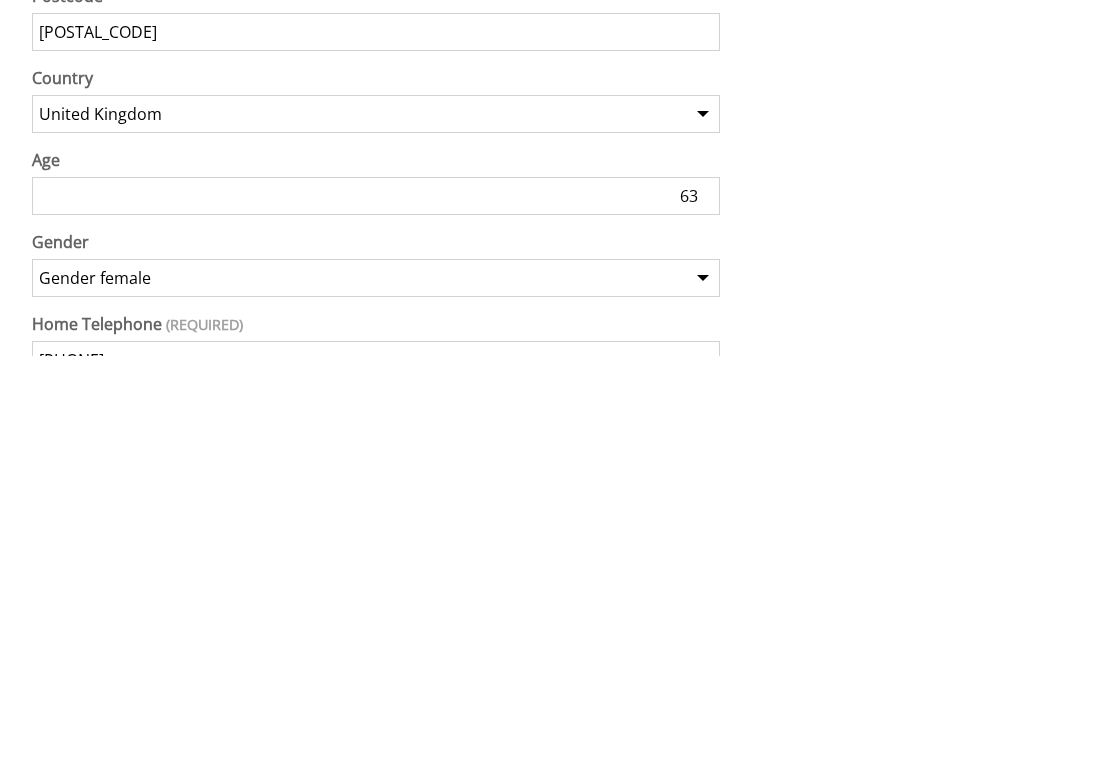 click on "BRIX BARN
Nights:  7 nights
Guests:   28  ( 24  adult s   3  child ren   1  infant s )
Arrival:  [DAY] [DATE]
Last Night:  [DAY] [DATE]
Your Stay £ 15850.00
Discount - 0% off
Extra Guest s  ( 0 ) £ 0.00
Extras £ 0.00
Pet Fee £ 150.00
Booking Fee £ 50.00
Total £ 16050.00
Amount Due Today £ 3220.00" at bounding box center [916, 283] 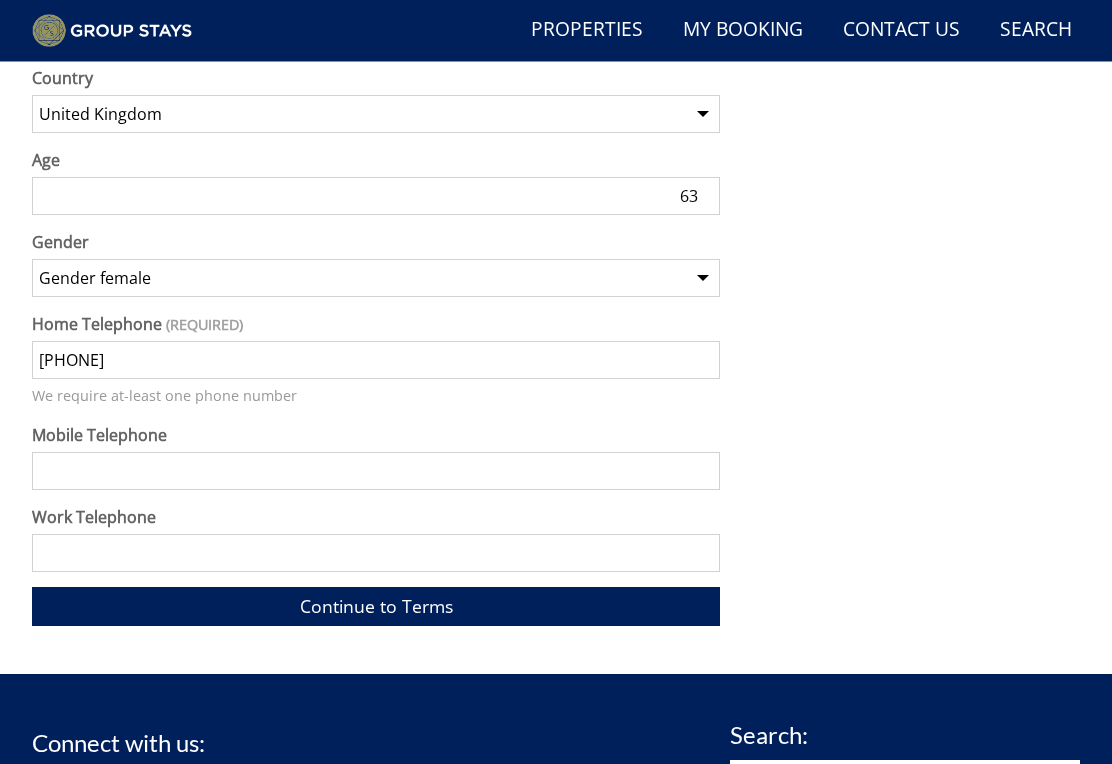 click on "Mobile Telephone" at bounding box center [376, 471] 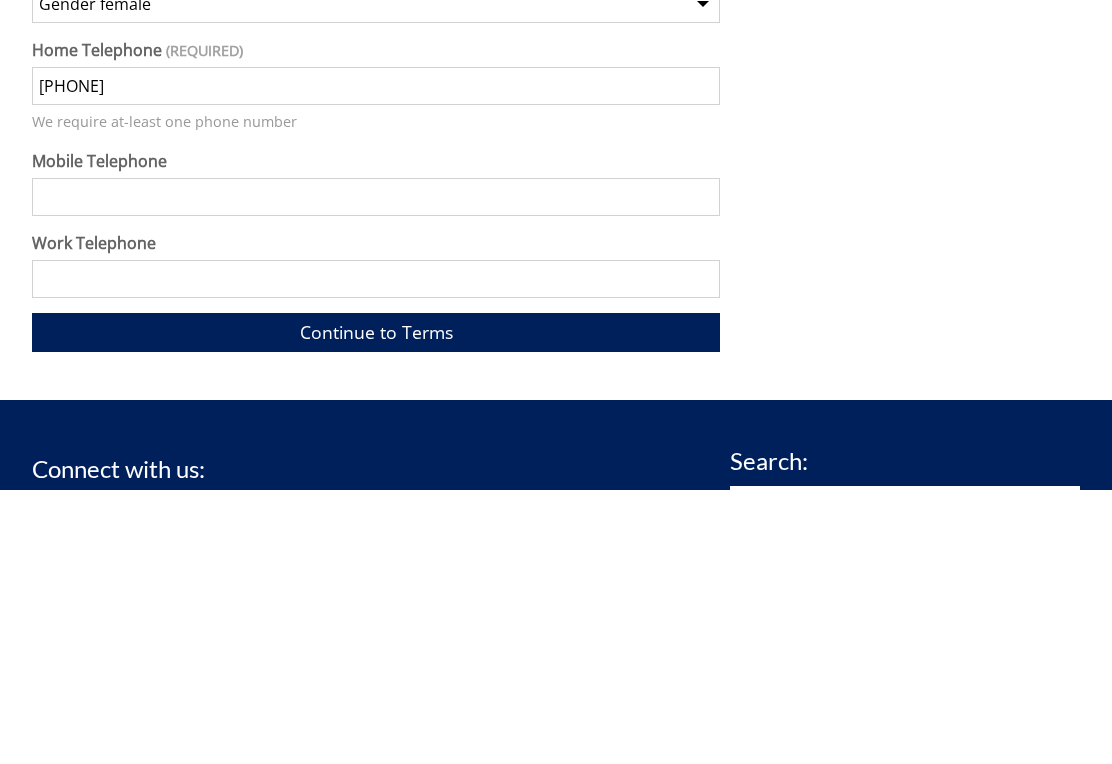 click on "BRIX BARN
Nights:  7 nights
Guests:   28  ( 24  adult s   3  child ren   1  infant s )
Arrival:  [DAY] [DATE]
Last Night:  [DAY] [DATE]
Your Stay £ 15850.00
Discount - 0% off
Extra Guest s  ( 0 ) £ 0.00
Extras £ 0.00
Pet Fee £ 150.00
Booking Fee £ 50.00
Total £ 16050.00
Amount Due Today £ 3220.00" at bounding box center (916, -125) 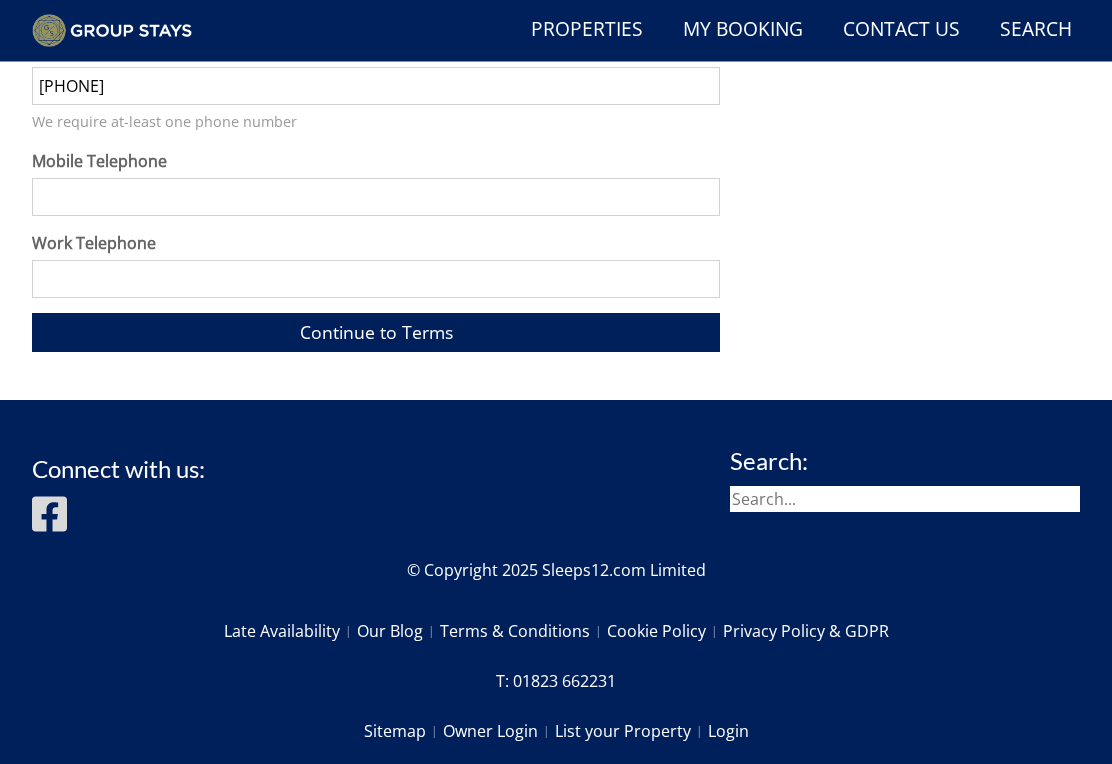 click on "Continue to Terms" at bounding box center (376, 332) 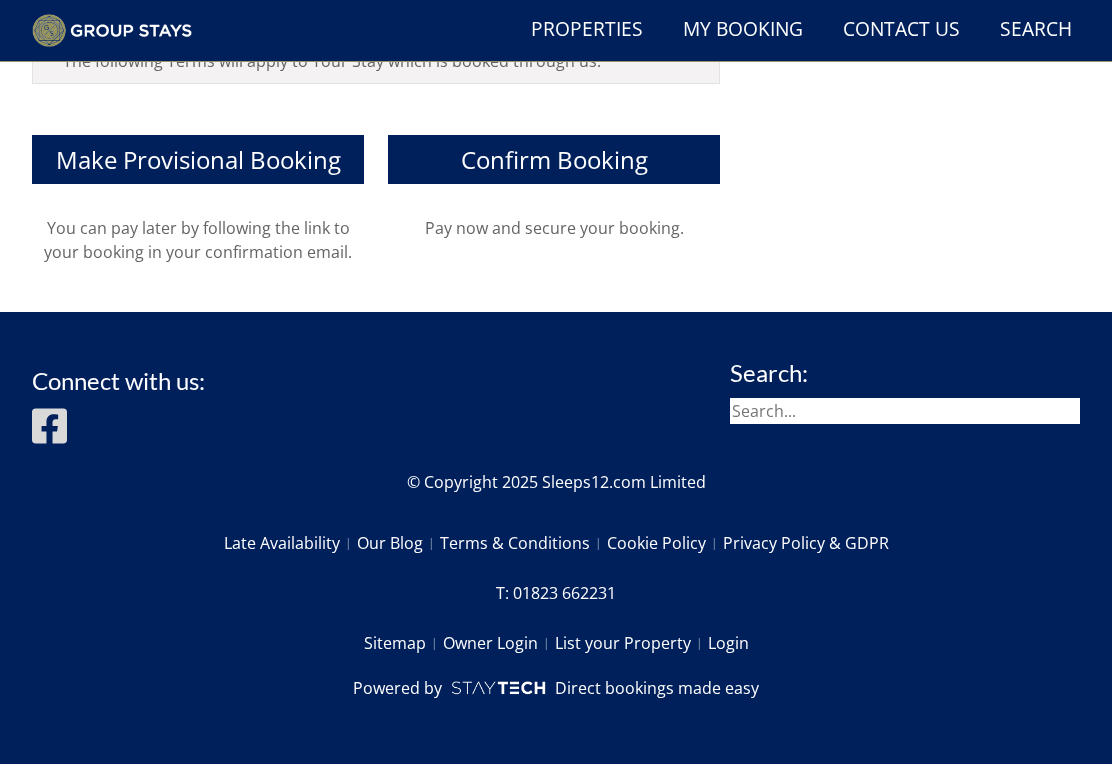 scroll, scrollTop: 751, scrollLeft: 0, axis: vertical 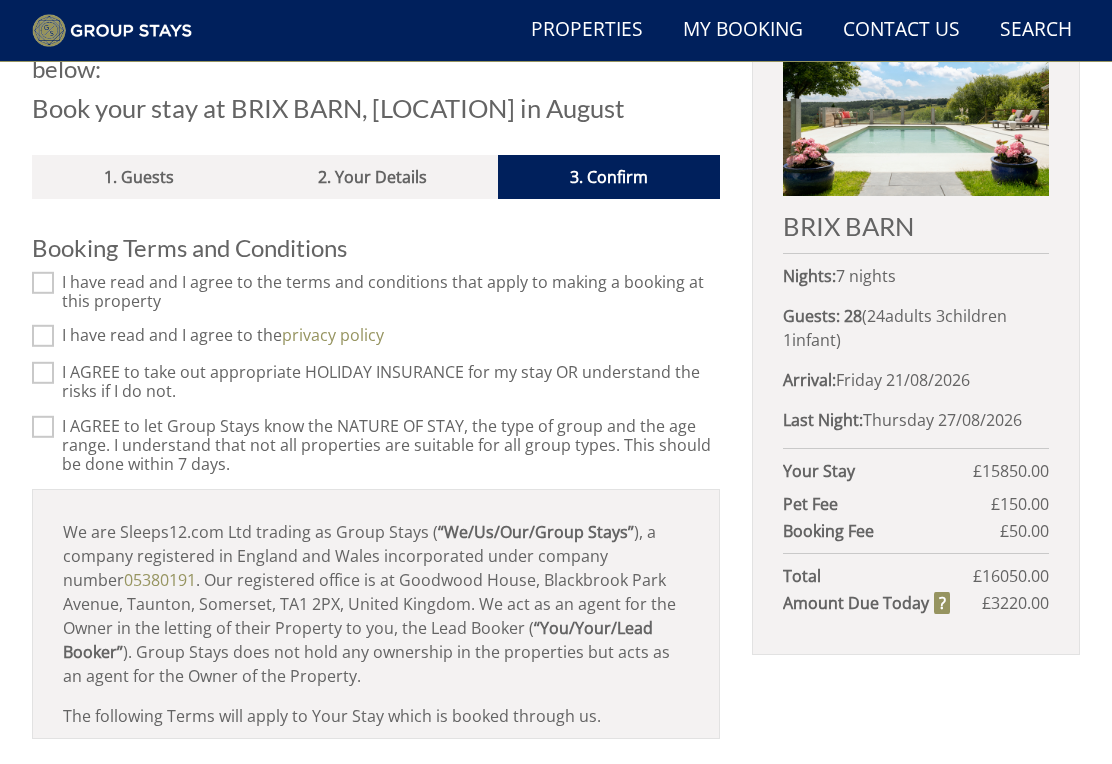 click on "I have read and I agree to the terms and conditions that apply to making a booking at this property" at bounding box center (43, 283) 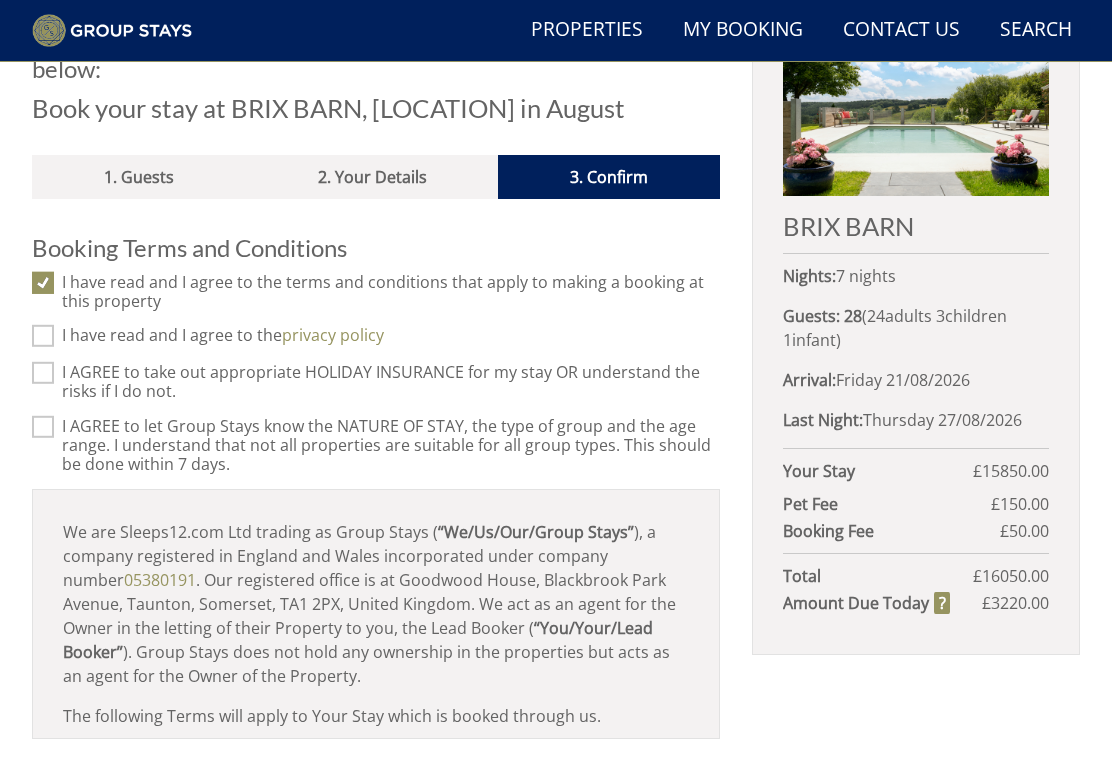 click on "I have read and I agree to the  privacy policy" at bounding box center [43, 336] 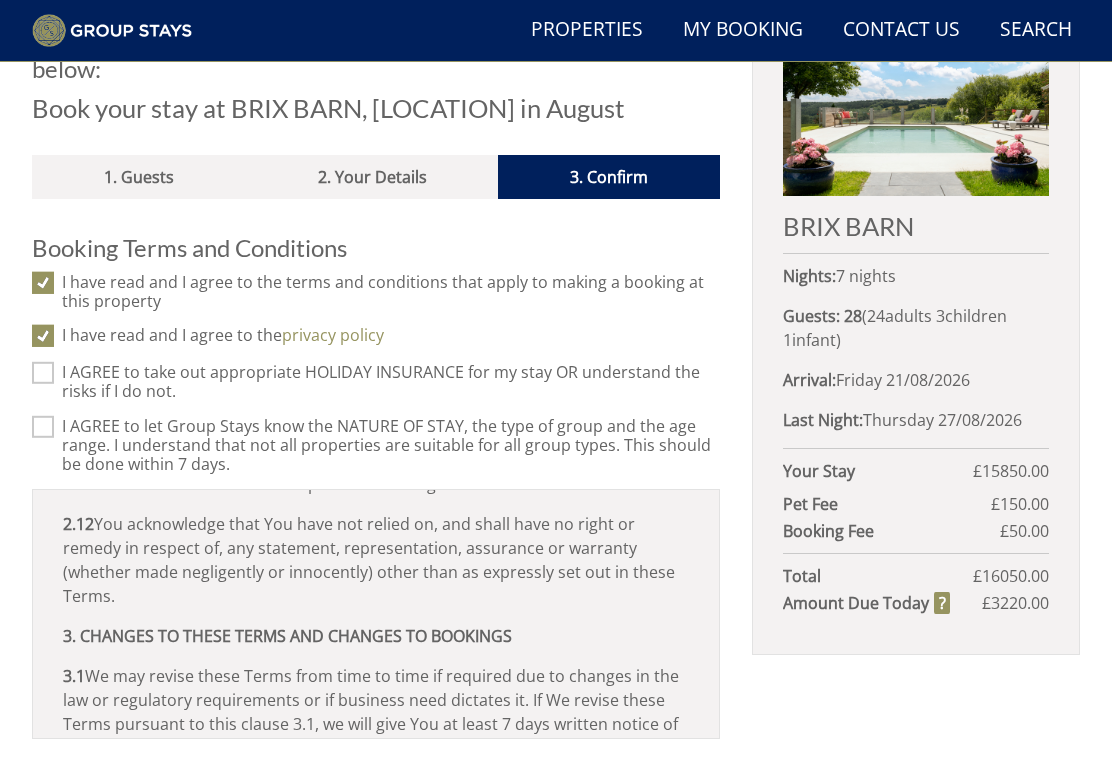 scroll, scrollTop: 3562, scrollLeft: 0, axis: vertical 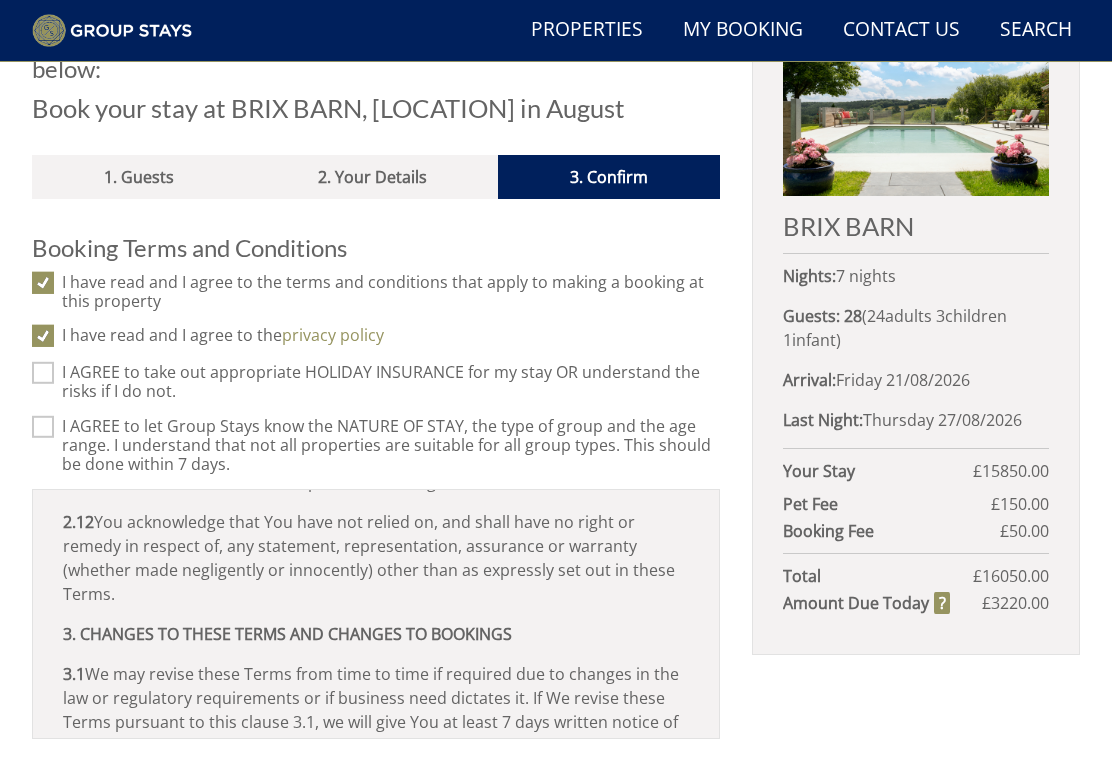 click on "3. CHANGES TO THESE TERMS AND CHANGES TO BOOKINGS" at bounding box center (376, 634) 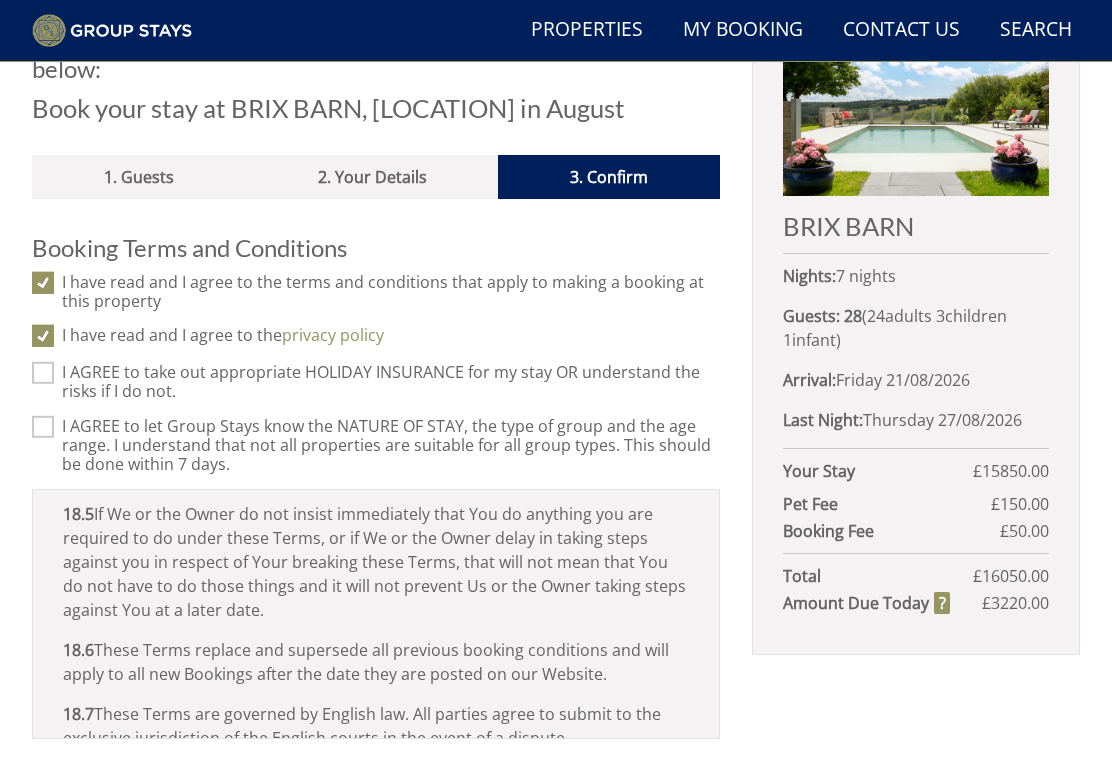 scroll, scrollTop: 12041, scrollLeft: 0, axis: vertical 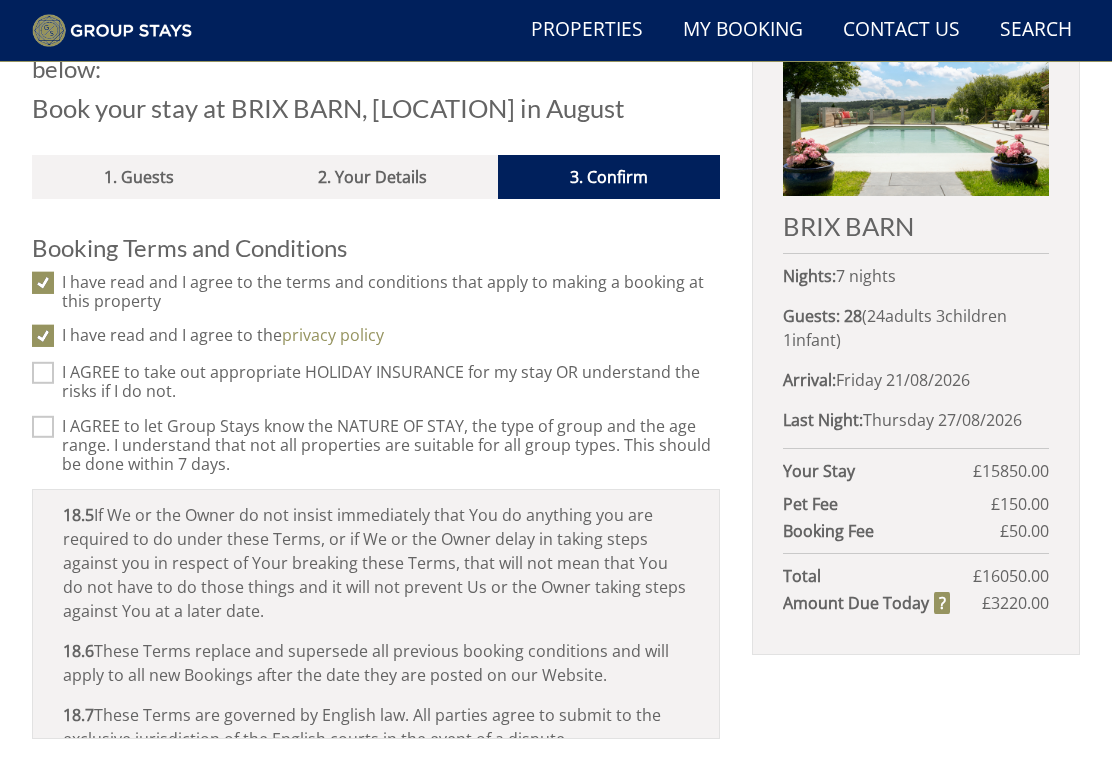 click on "Booking Terms and Conditions
I have read and I agree to the terms and conditions that apply to making a booking at this property
I have read and I agree to the  privacy policy
I AGREE to take out appropriate HOLIDAY INSURANCE for my stay OR understand the risks if I do not.
I AGREE to let Group Stays know the NATURE OF STAY, the type of group and the age range. I understand that not all properties are suitable for all group types. This should be done within 7 days.
We are Sleeps12.com Ltd trading as Group Stays ( “We/Us/Our/Group Stays”" at bounding box center [376, 585] 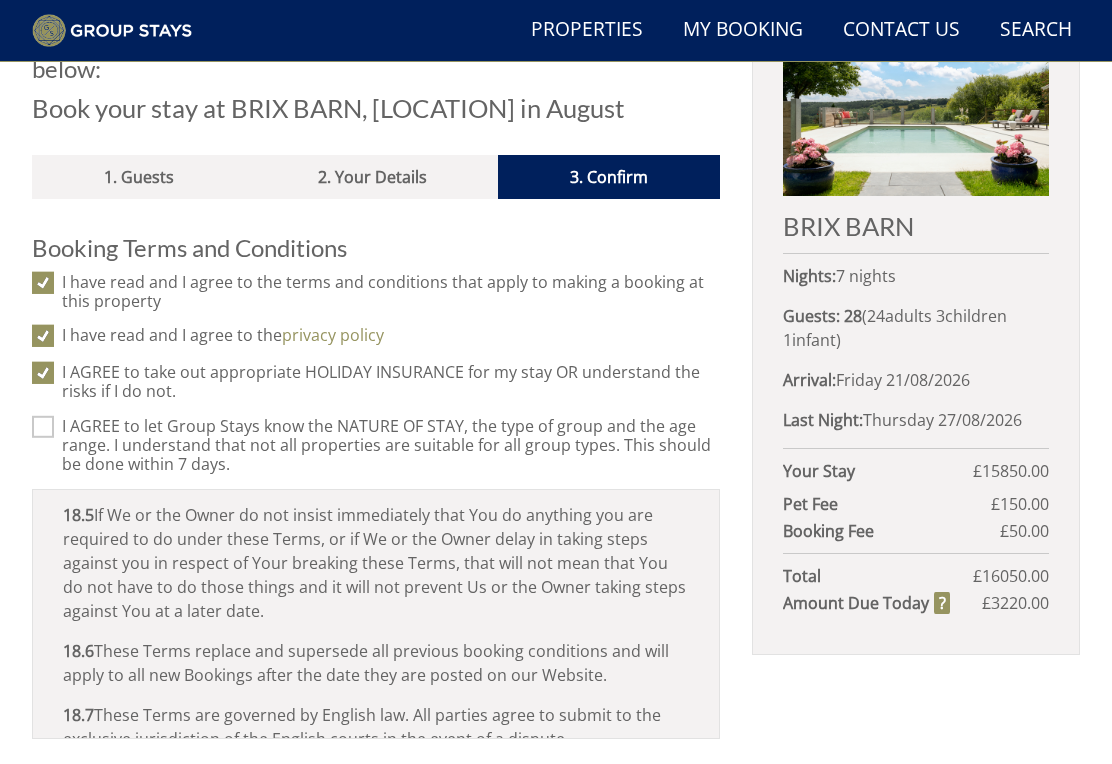 click on "I AGREE to let Group Stays know the NATURE OF STAY, the type of group and the age range. I understand that not all properties are suitable for all group types. This should be done within 7 days." at bounding box center [43, 426] 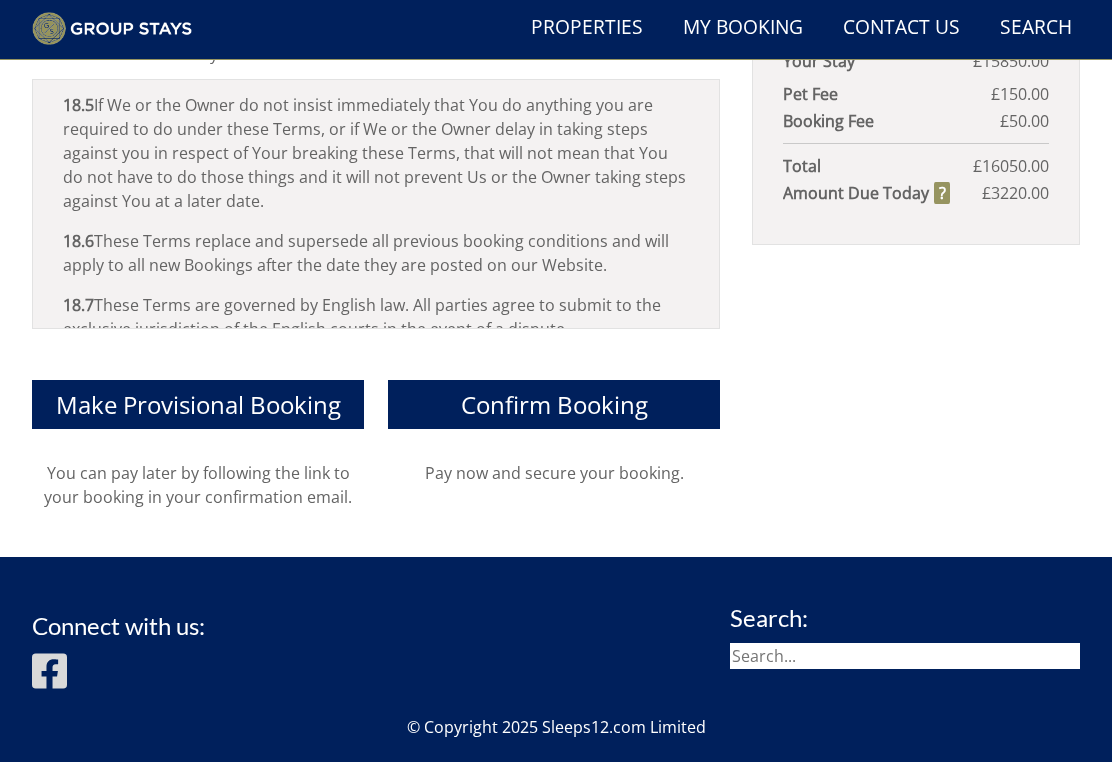 scroll, scrollTop: 1163, scrollLeft: 0, axis: vertical 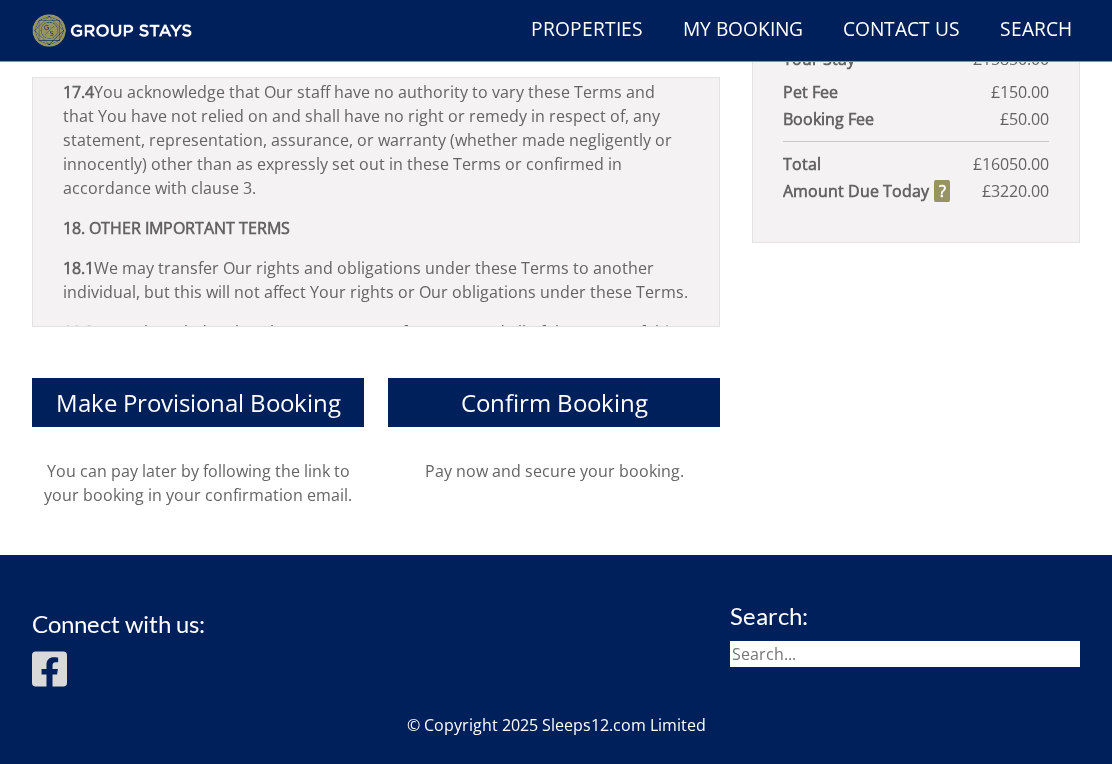 click on "Make Provisional Booking" at bounding box center [198, 402] 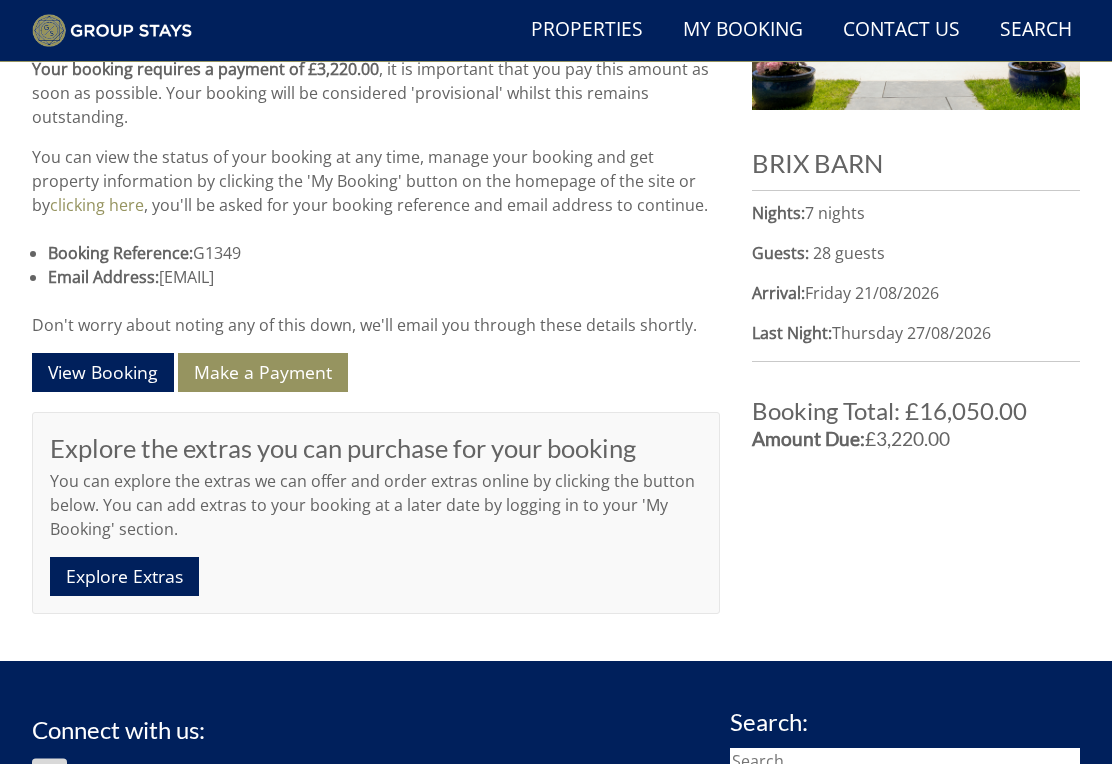 scroll, scrollTop: 845, scrollLeft: 0, axis: vertical 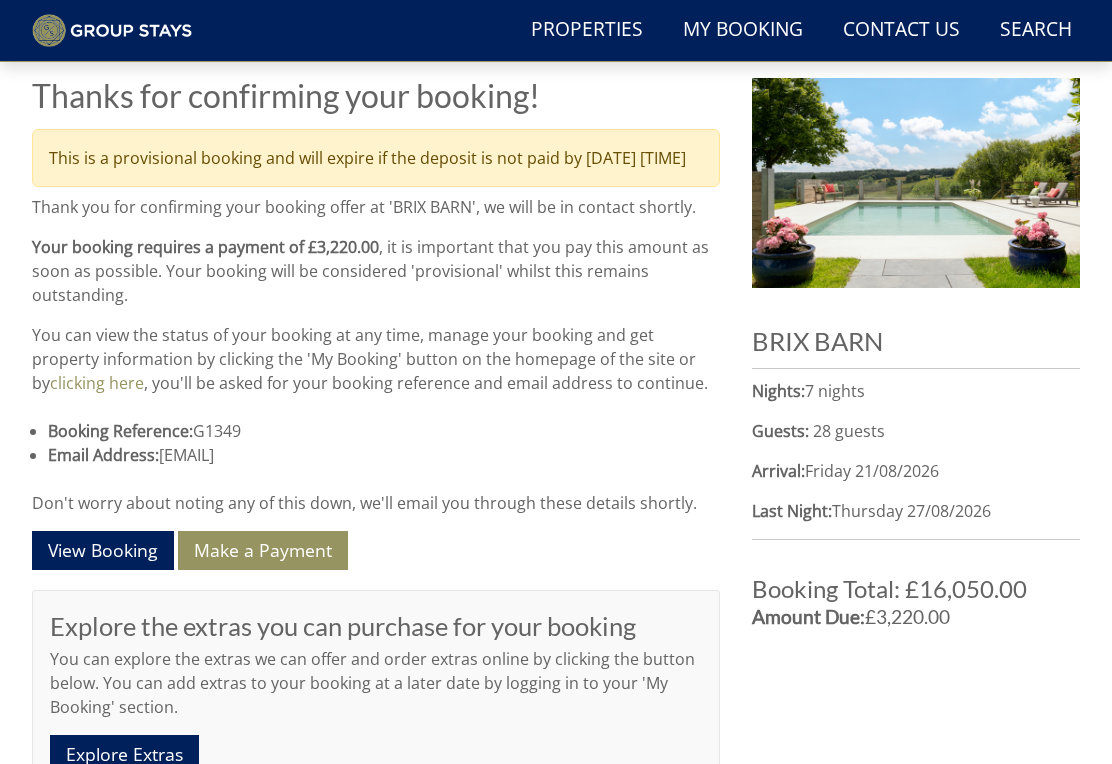 click on "View Booking" at bounding box center (103, 550) 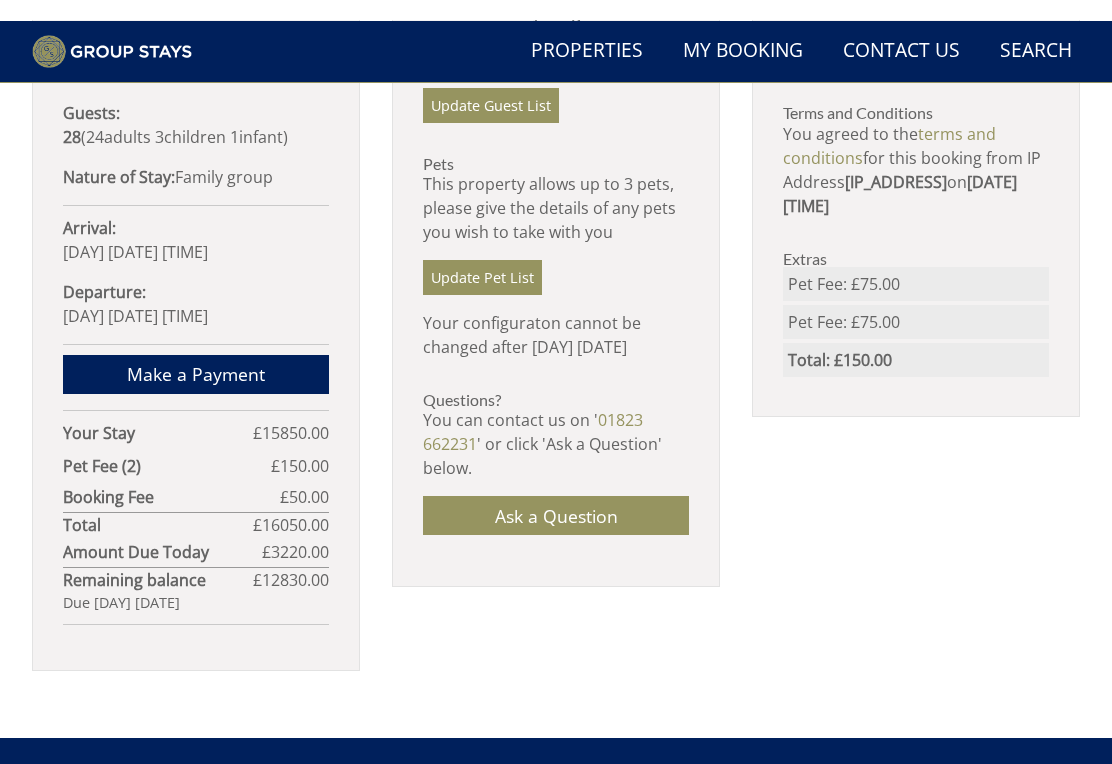 scroll, scrollTop: 1108, scrollLeft: 0, axis: vertical 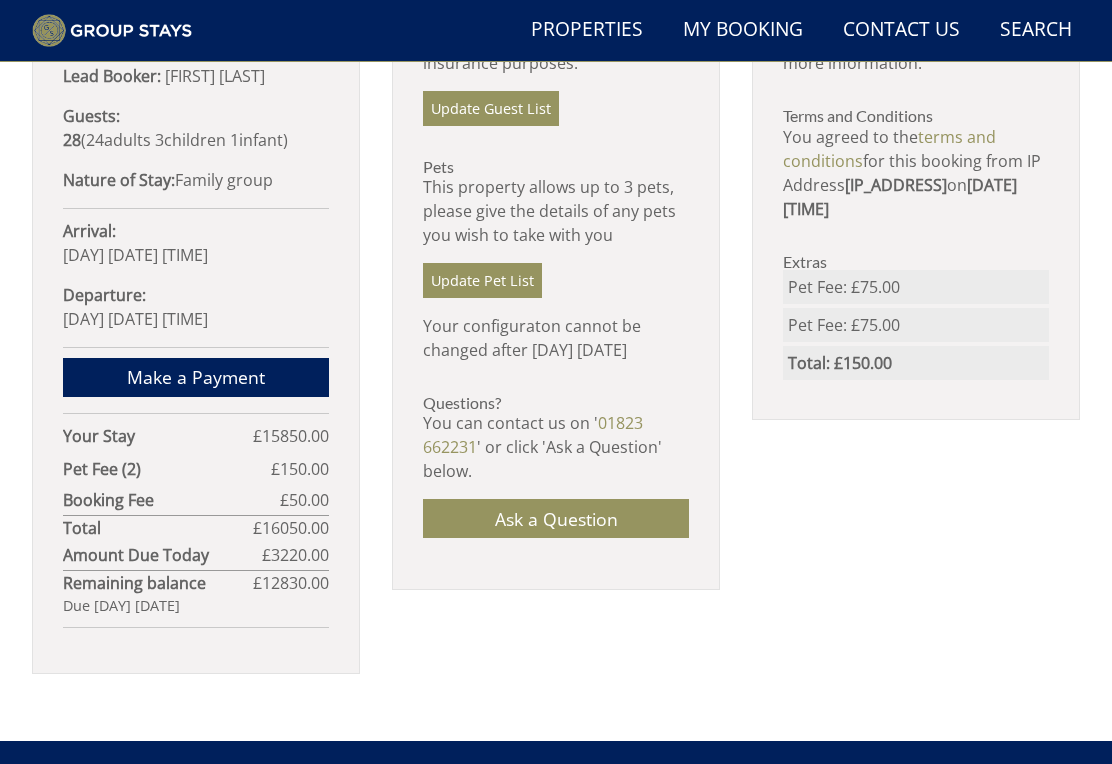 click on "Make a Payment" at bounding box center (196, 377) 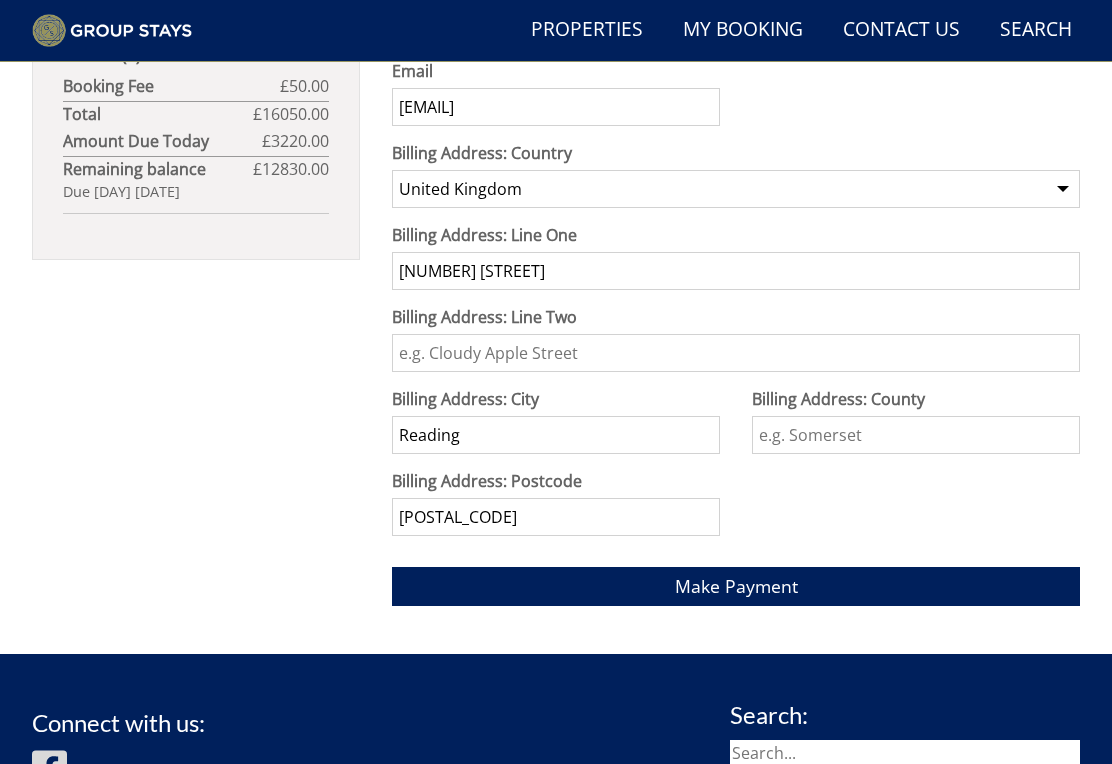 scroll, scrollTop: 1457, scrollLeft: 0, axis: vertical 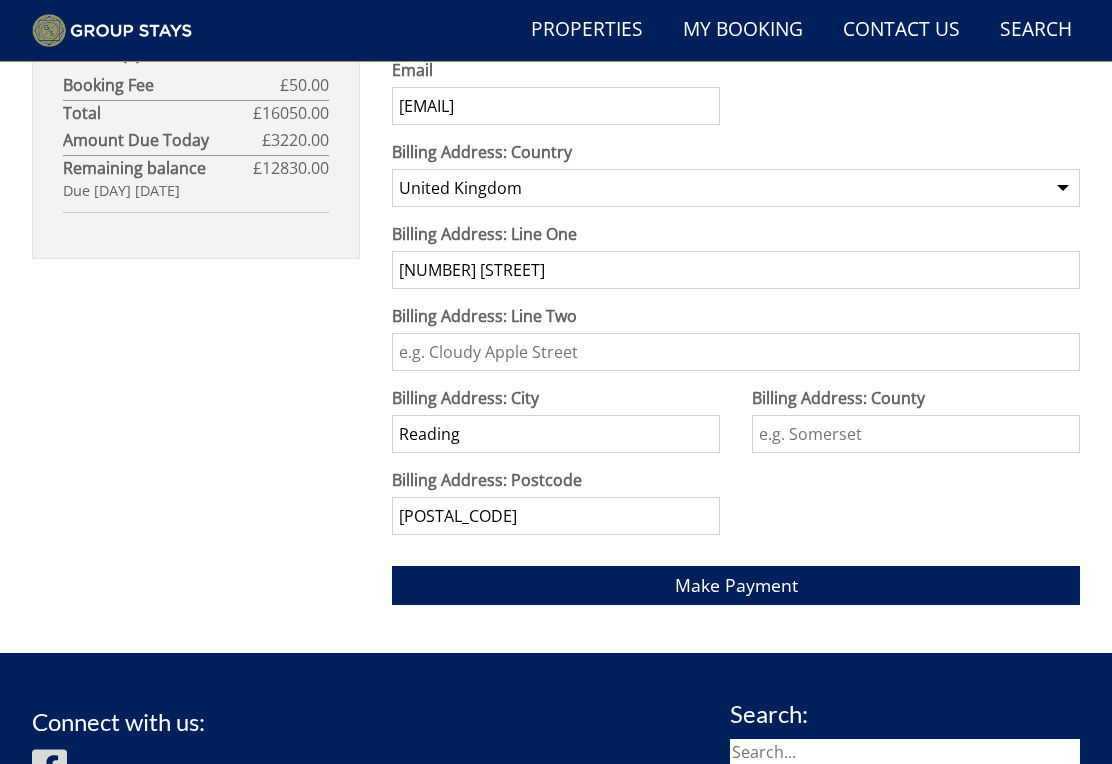 click on "Billing Address: County" at bounding box center [916, 434] 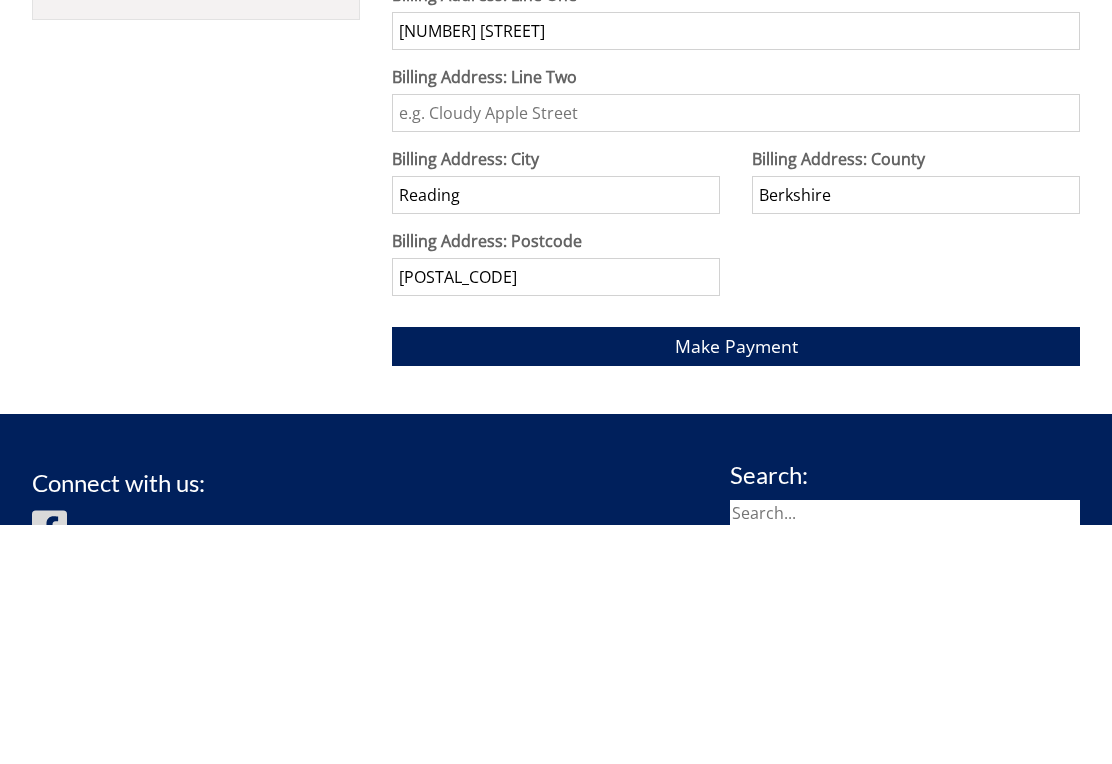type on "Berkshire" 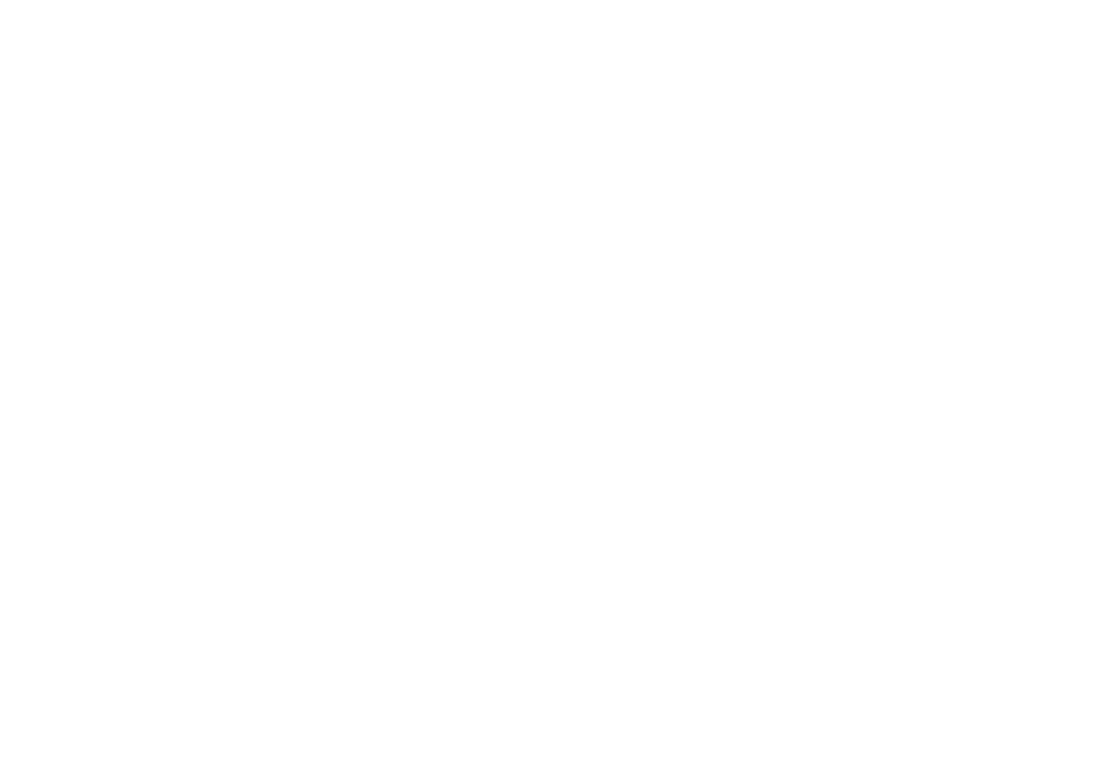 scroll, scrollTop: 0, scrollLeft: 0, axis: both 